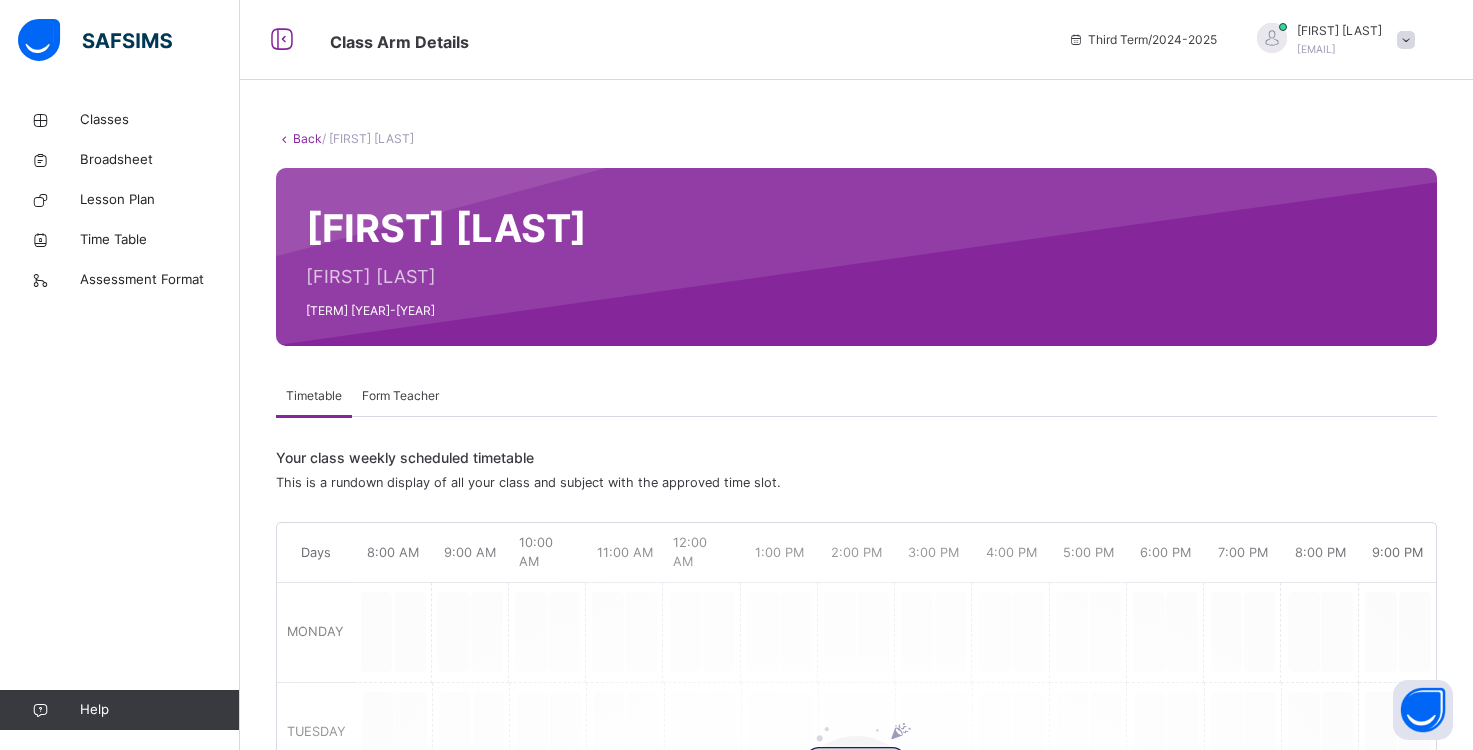 scroll, scrollTop: 0, scrollLeft: 0, axis: both 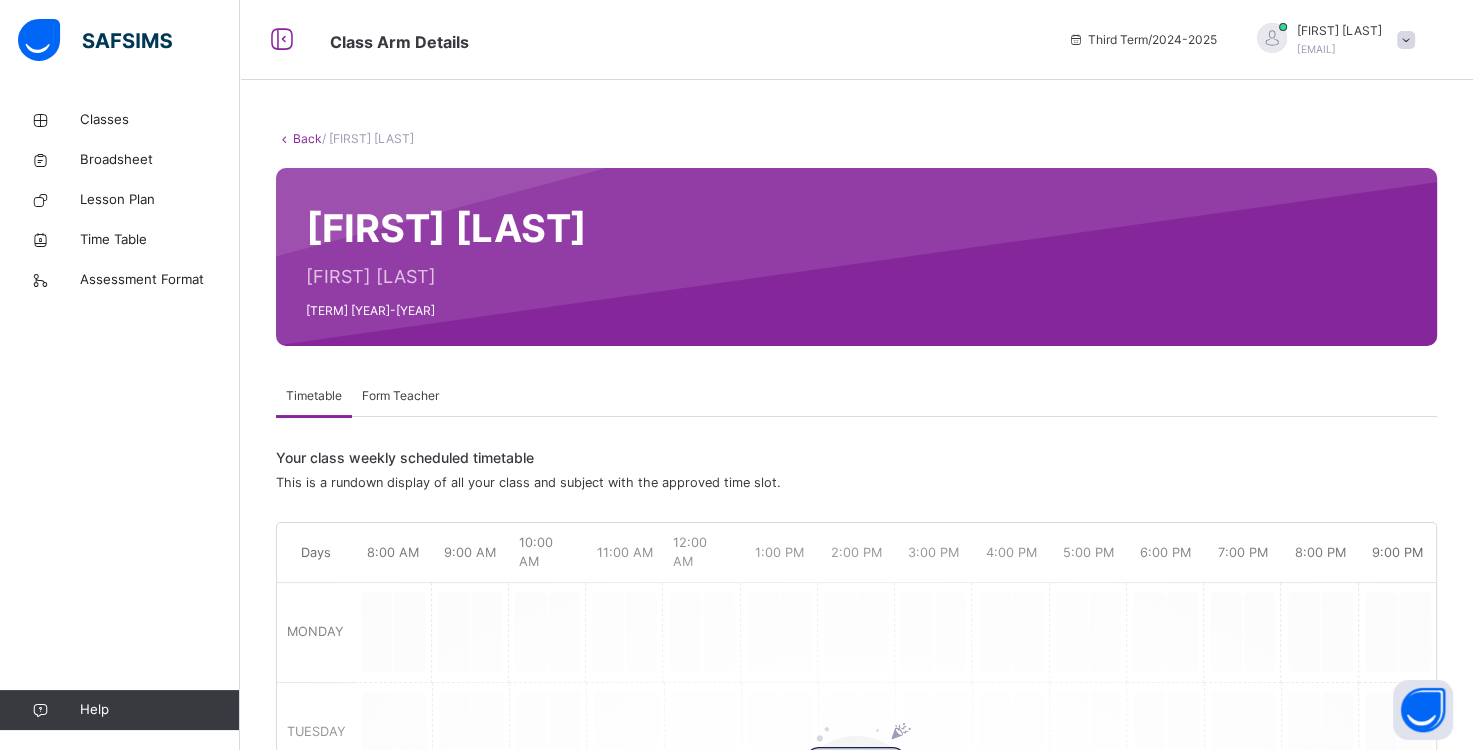 click at bounding box center (1406, 40) 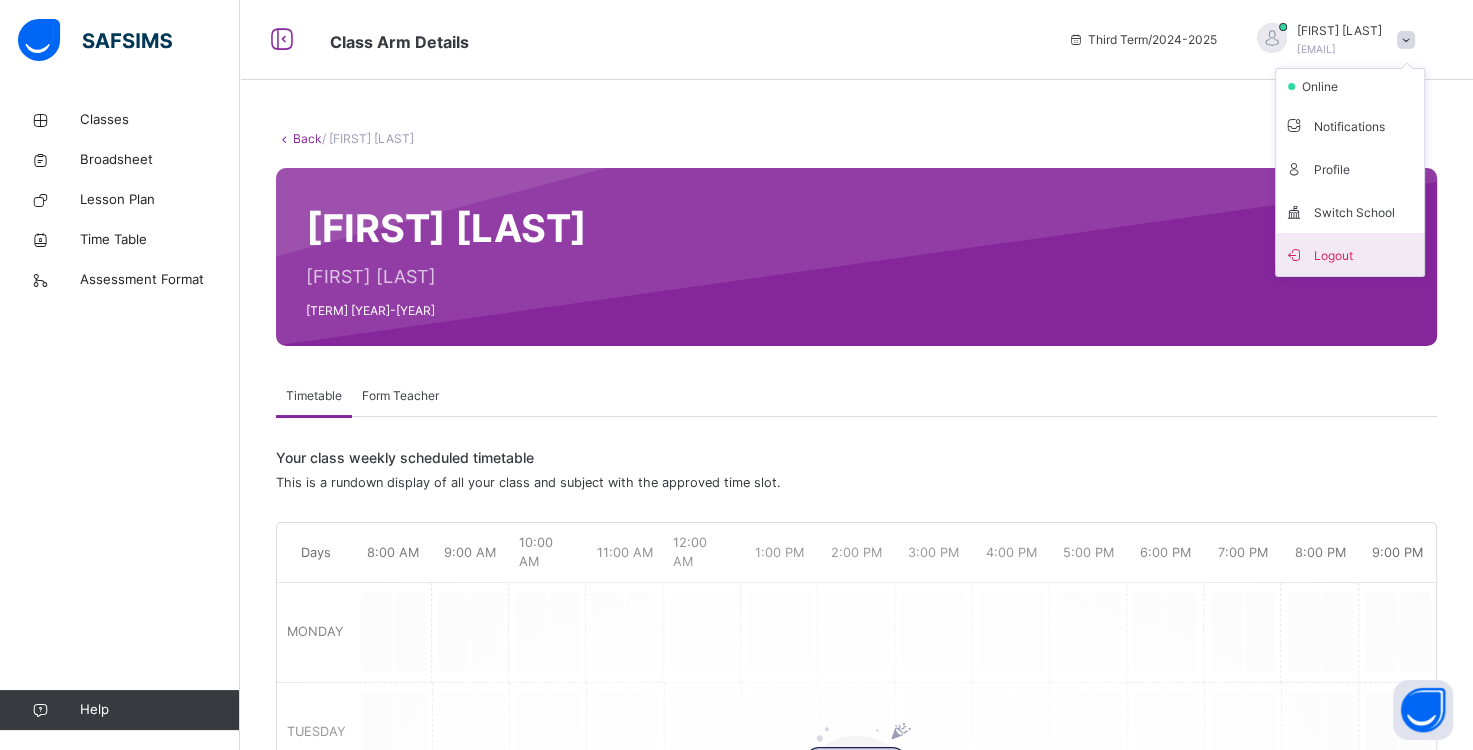click on "Logout" at bounding box center (1350, 254) 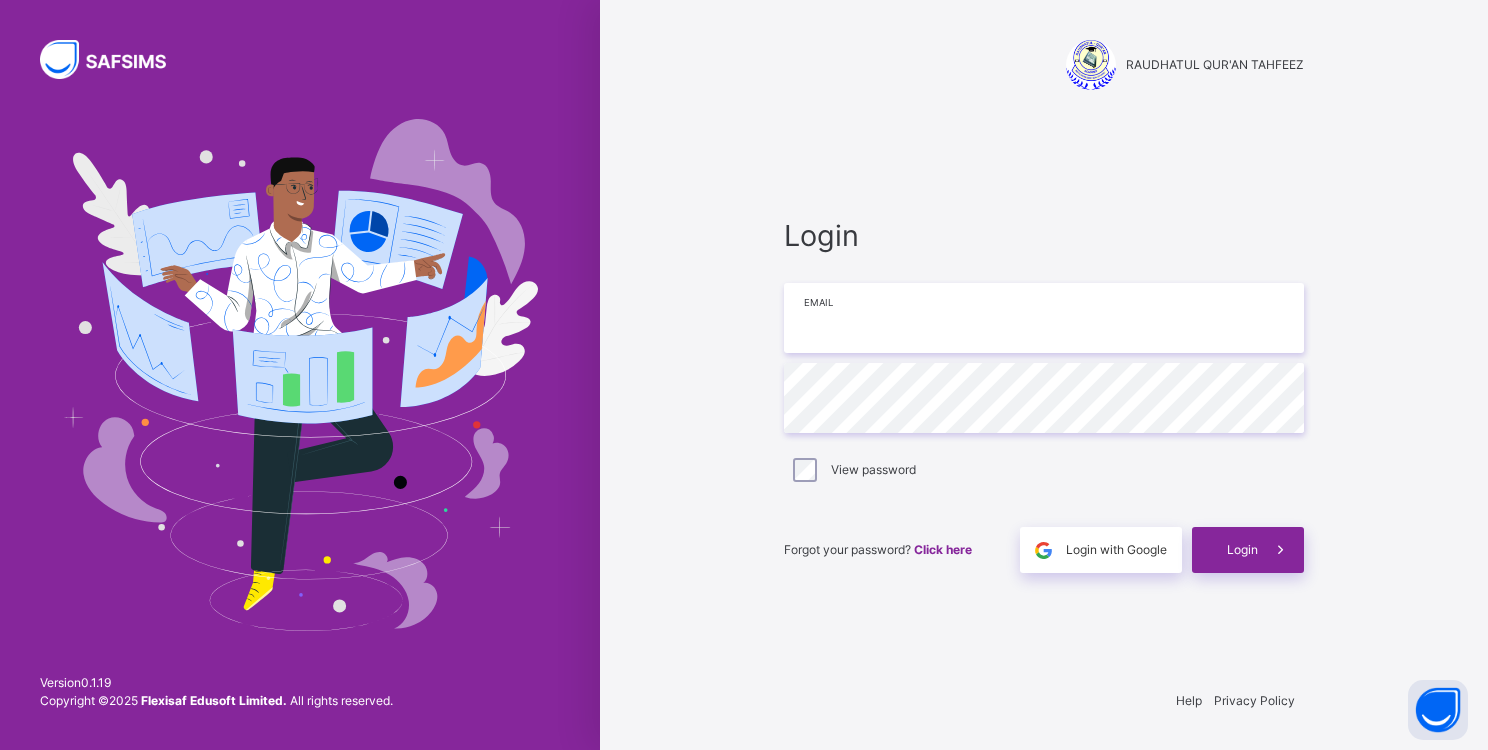 type on "**********" 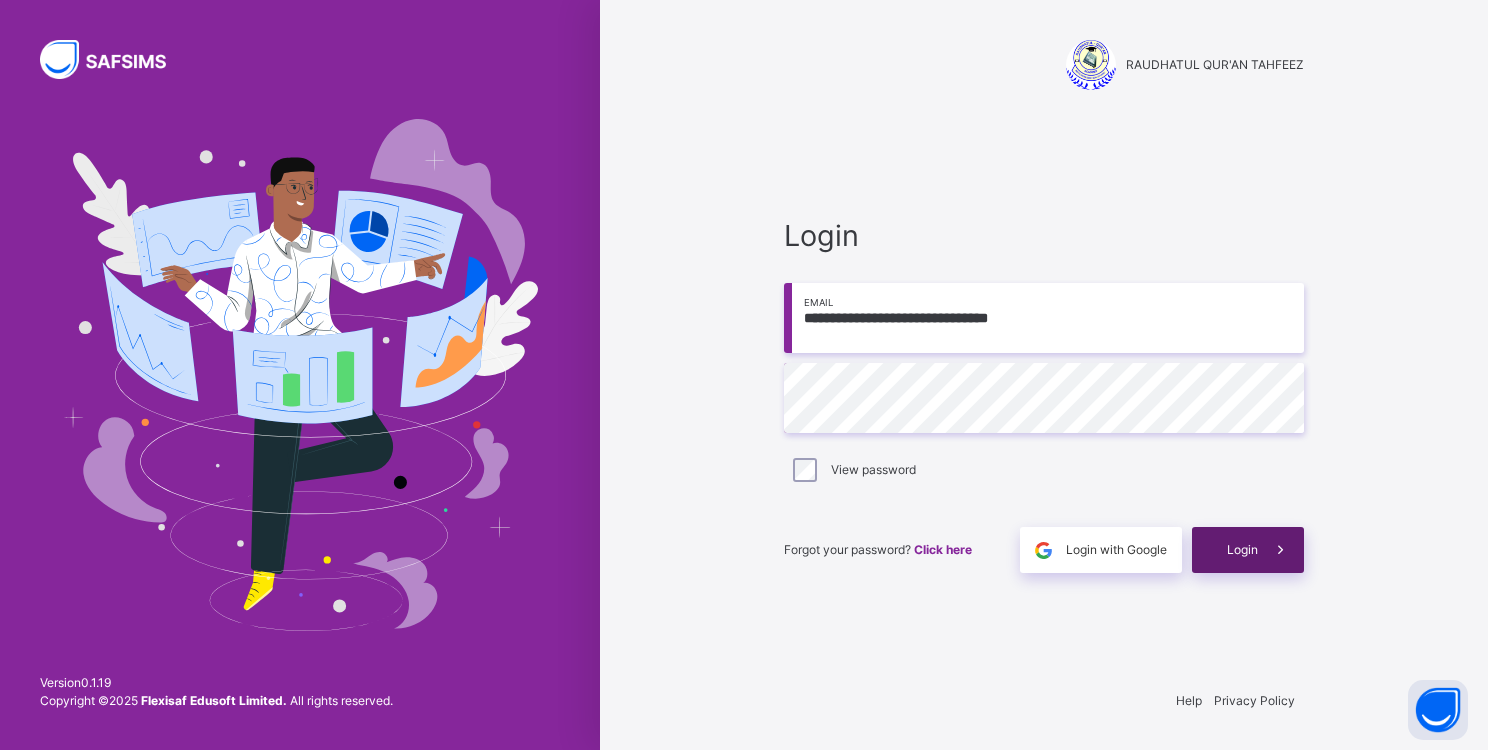 click on "Login" at bounding box center (1248, 550) 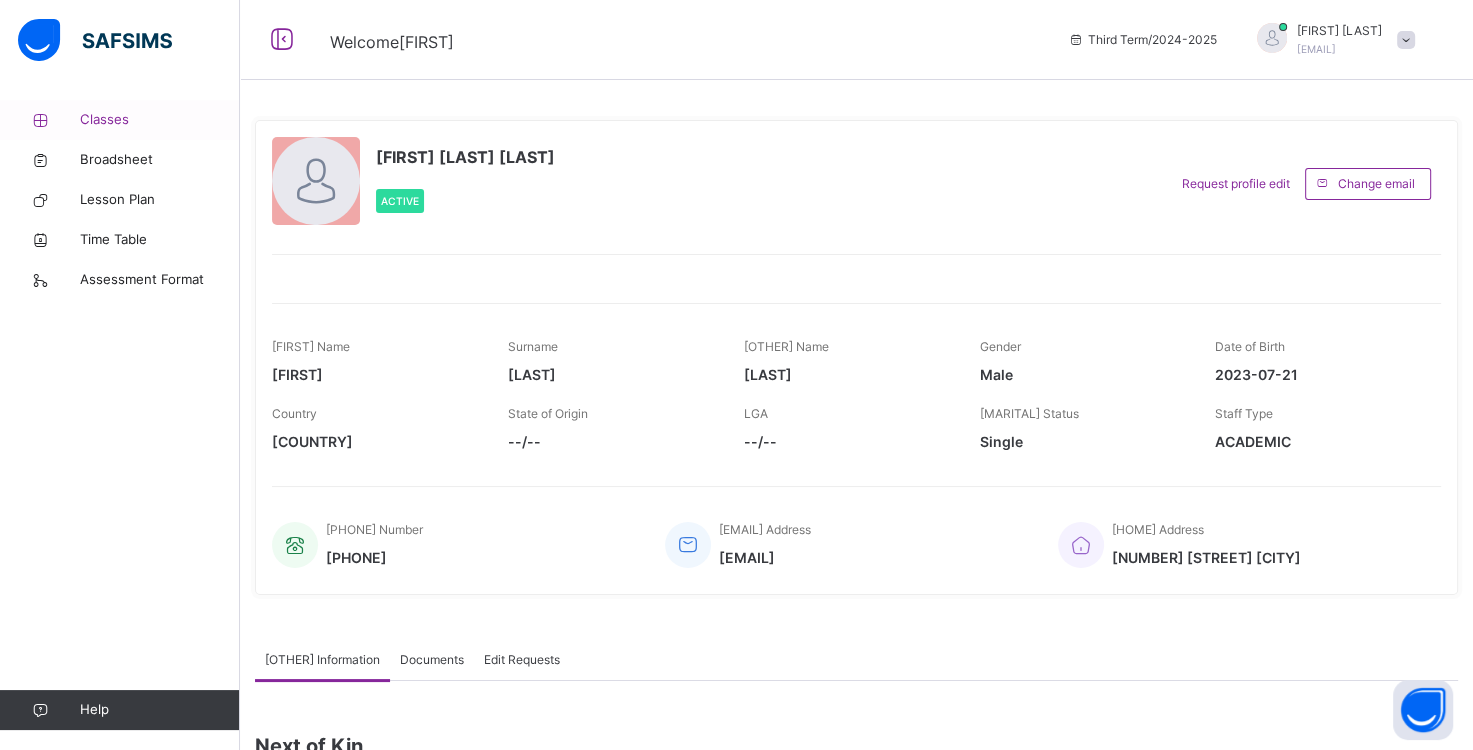 click on "Classes" at bounding box center (160, 120) 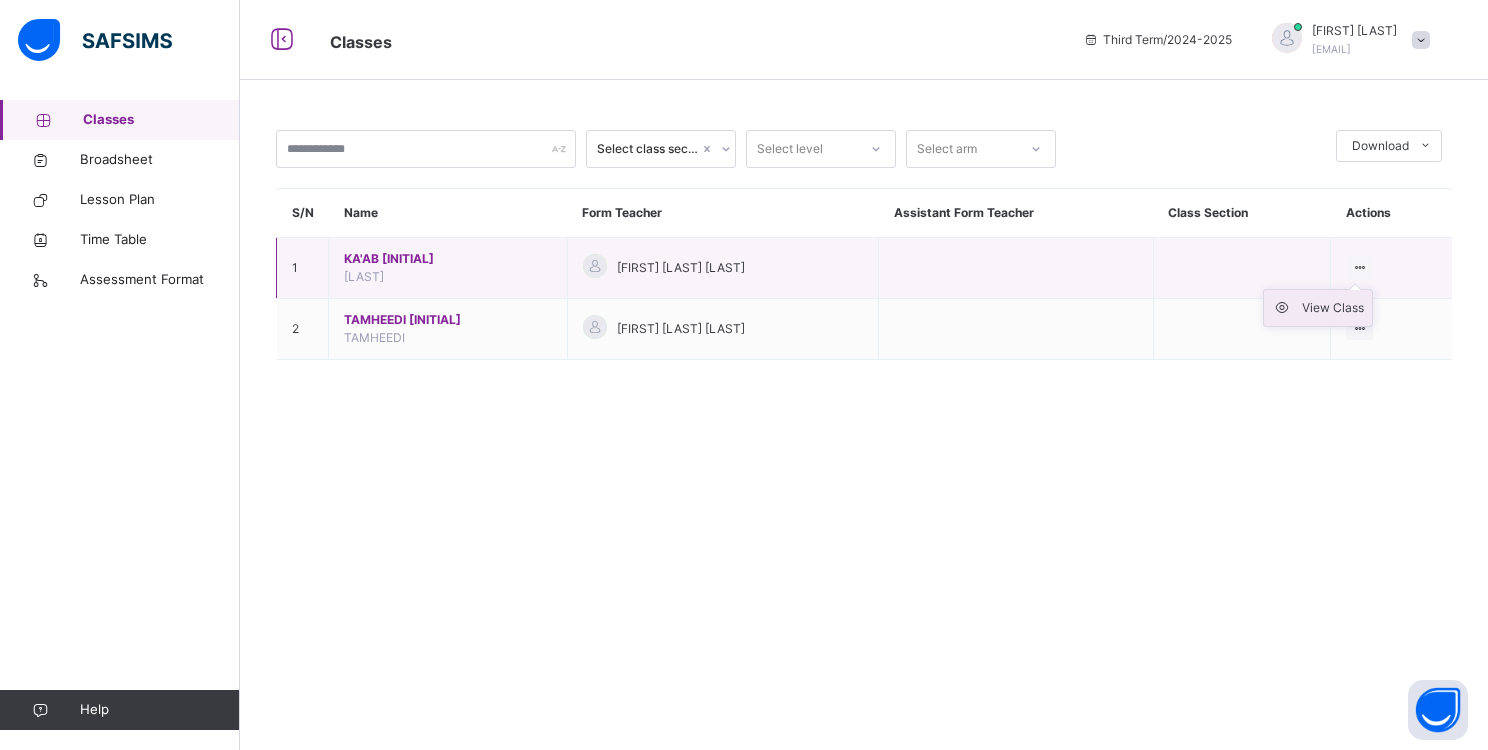 click on "View Class" at bounding box center (1333, 308) 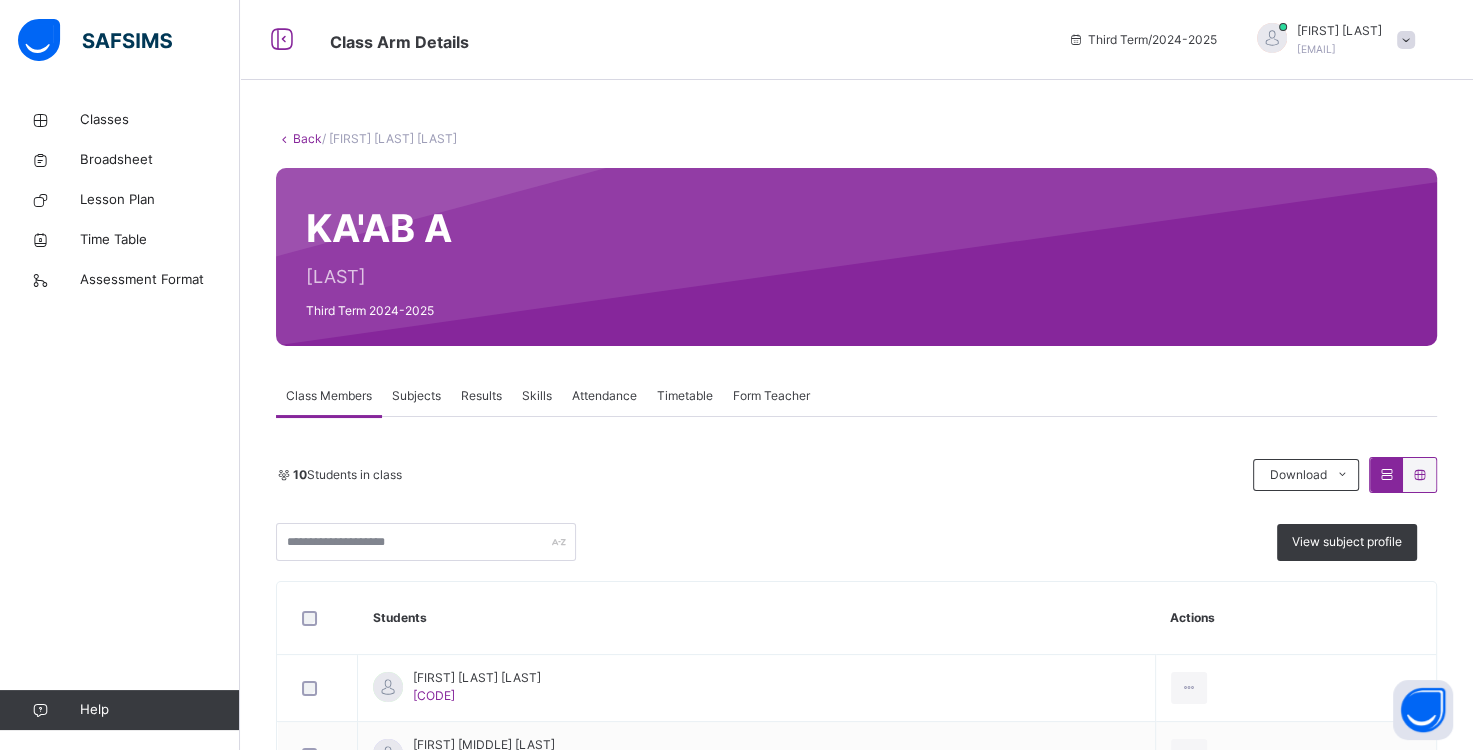 scroll, scrollTop: 232, scrollLeft: 0, axis: vertical 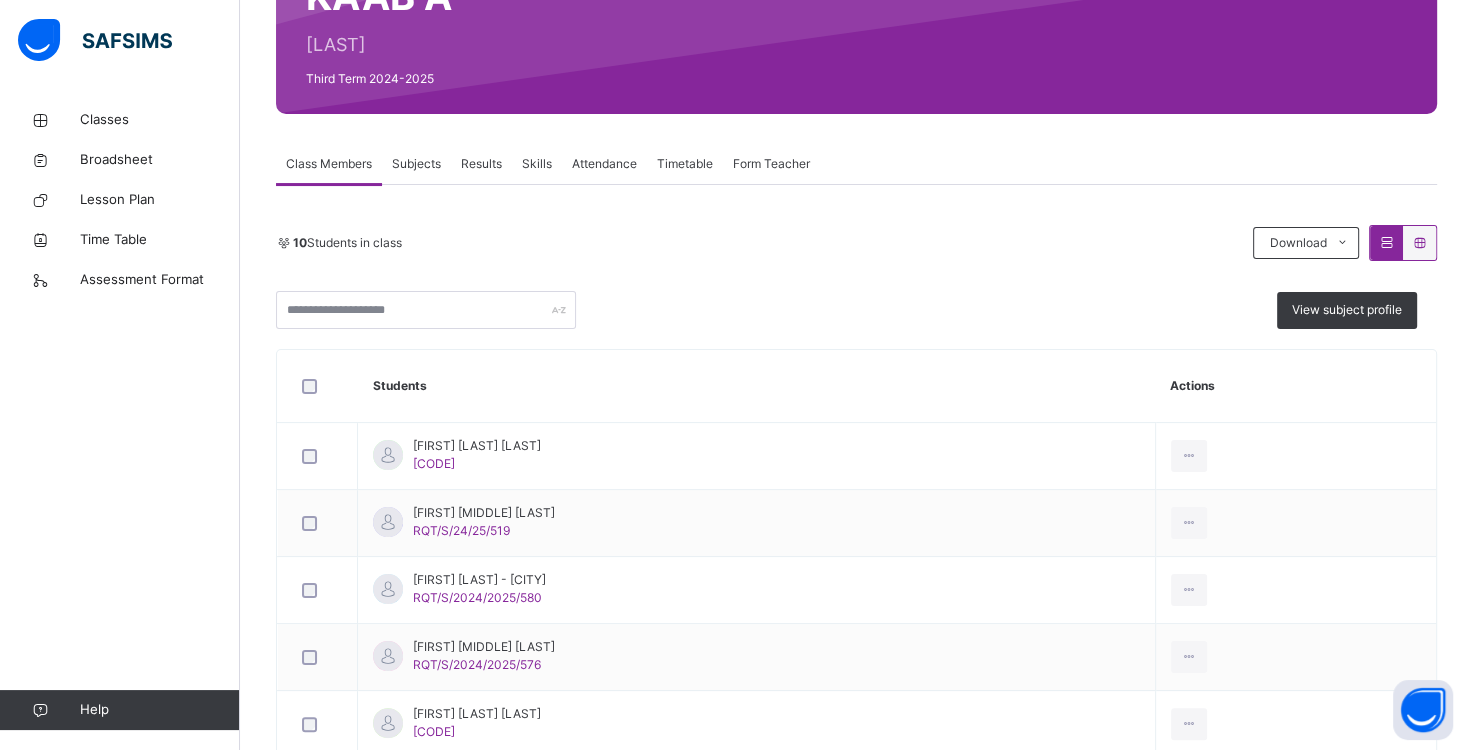 click on "Subjects" at bounding box center [416, 164] 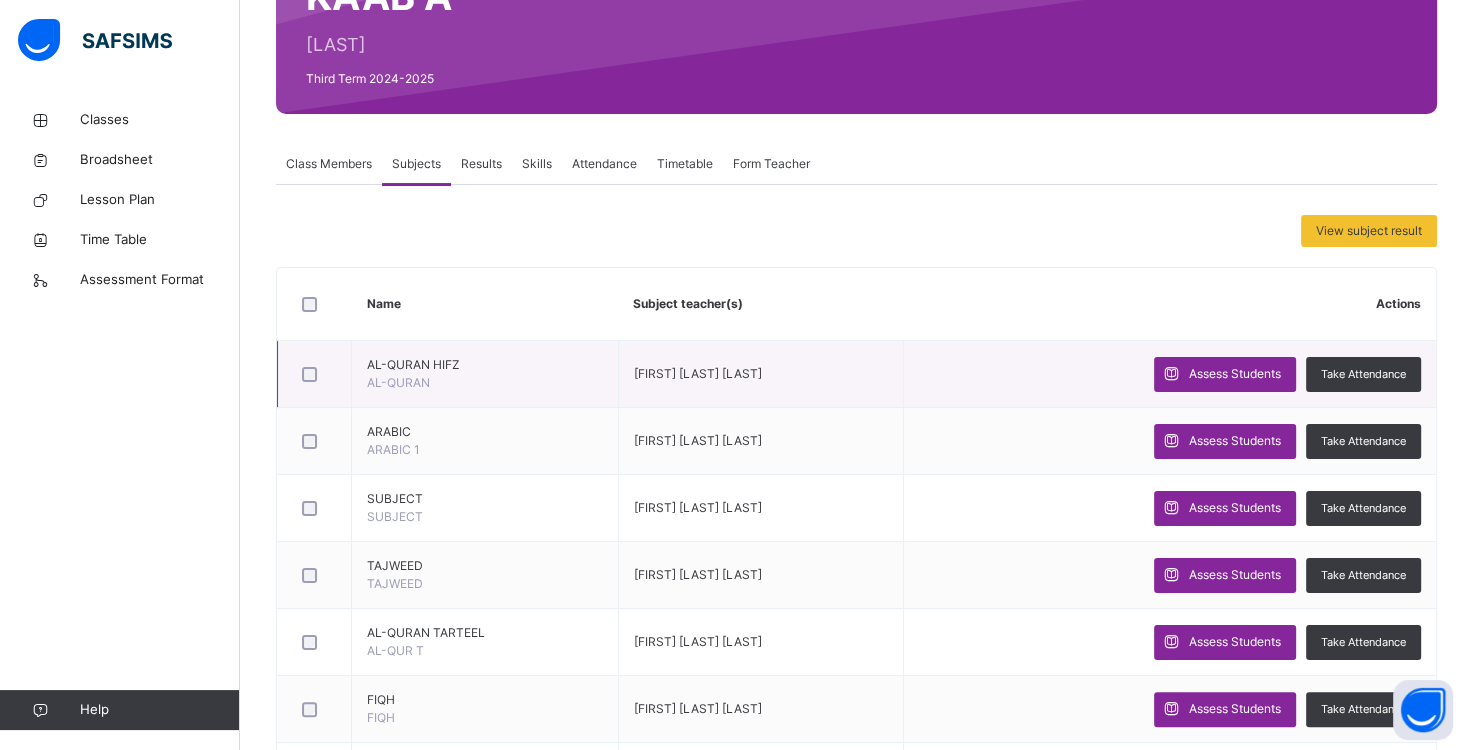 scroll, scrollTop: 340, scrollLeft: 0, axis: vertical 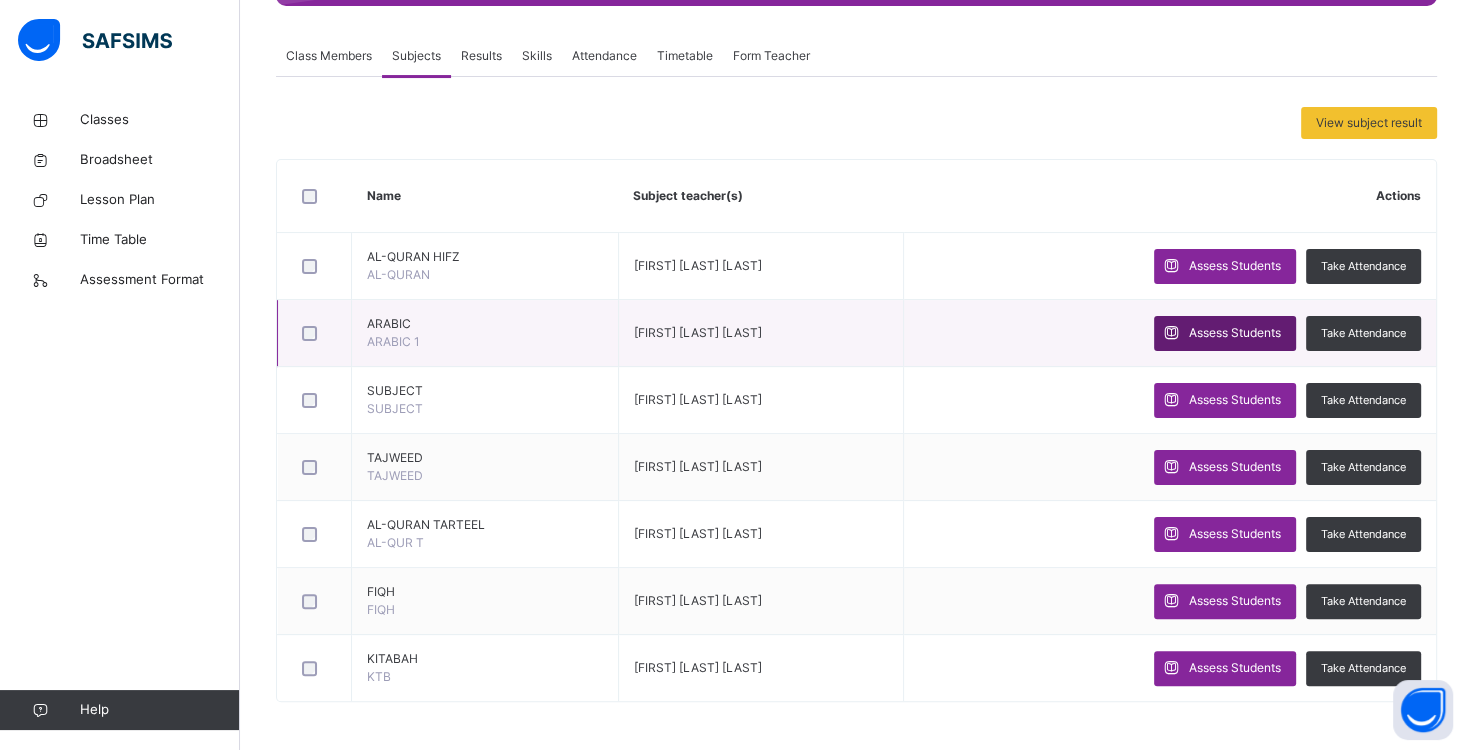 click on "Assess Students" at bounding box center (1235, 333) 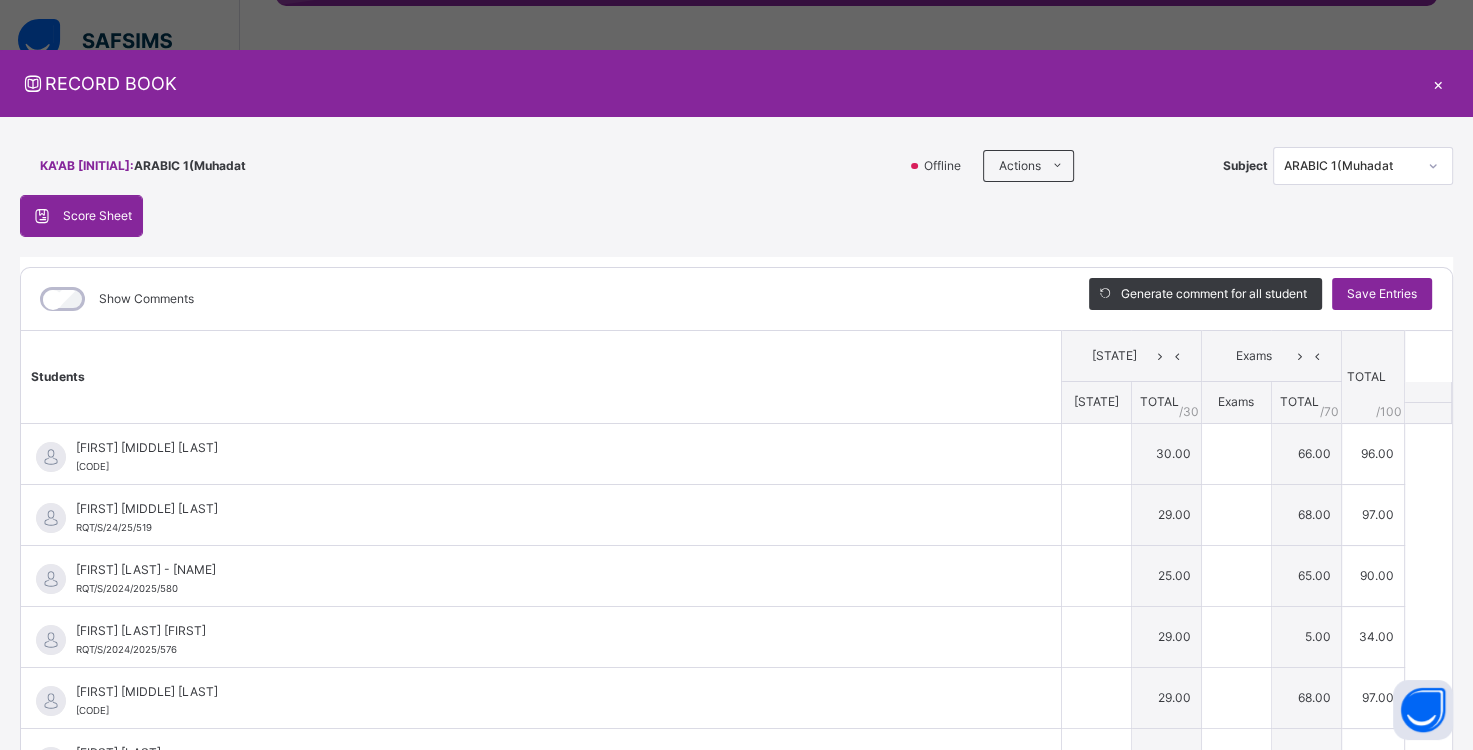 type on "**" 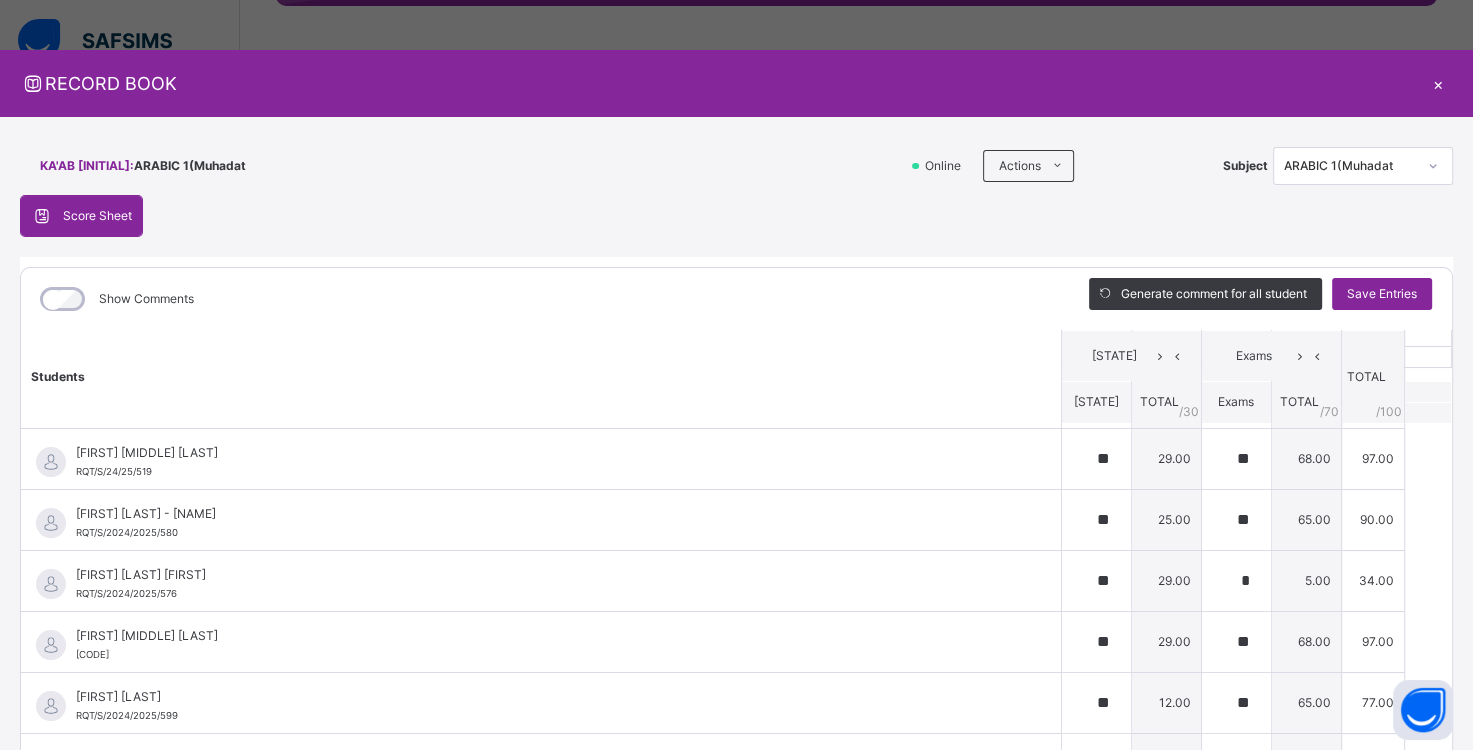 scroll, scrollTop: 0, scrollLeft: 0, axis: both 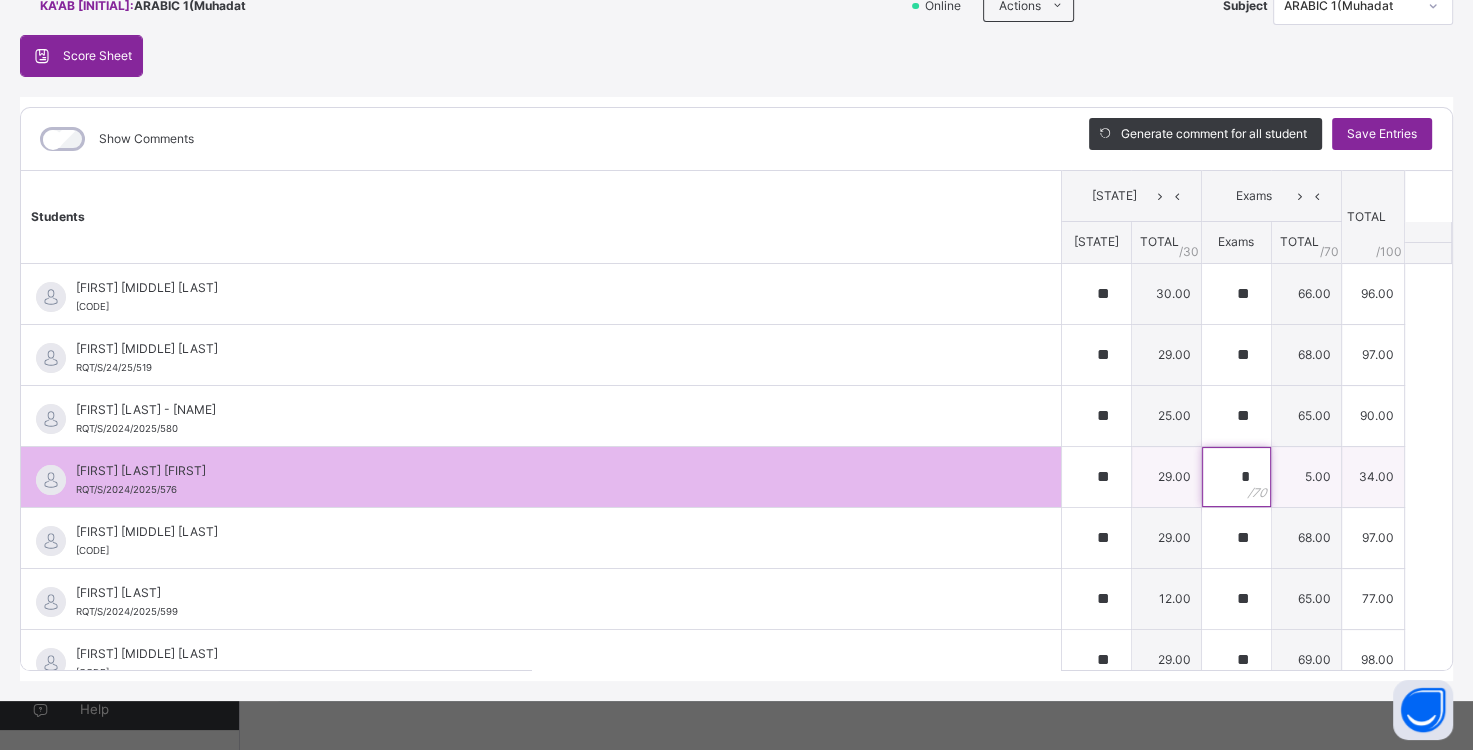 click on "*" at bounding box center (1236, 477) 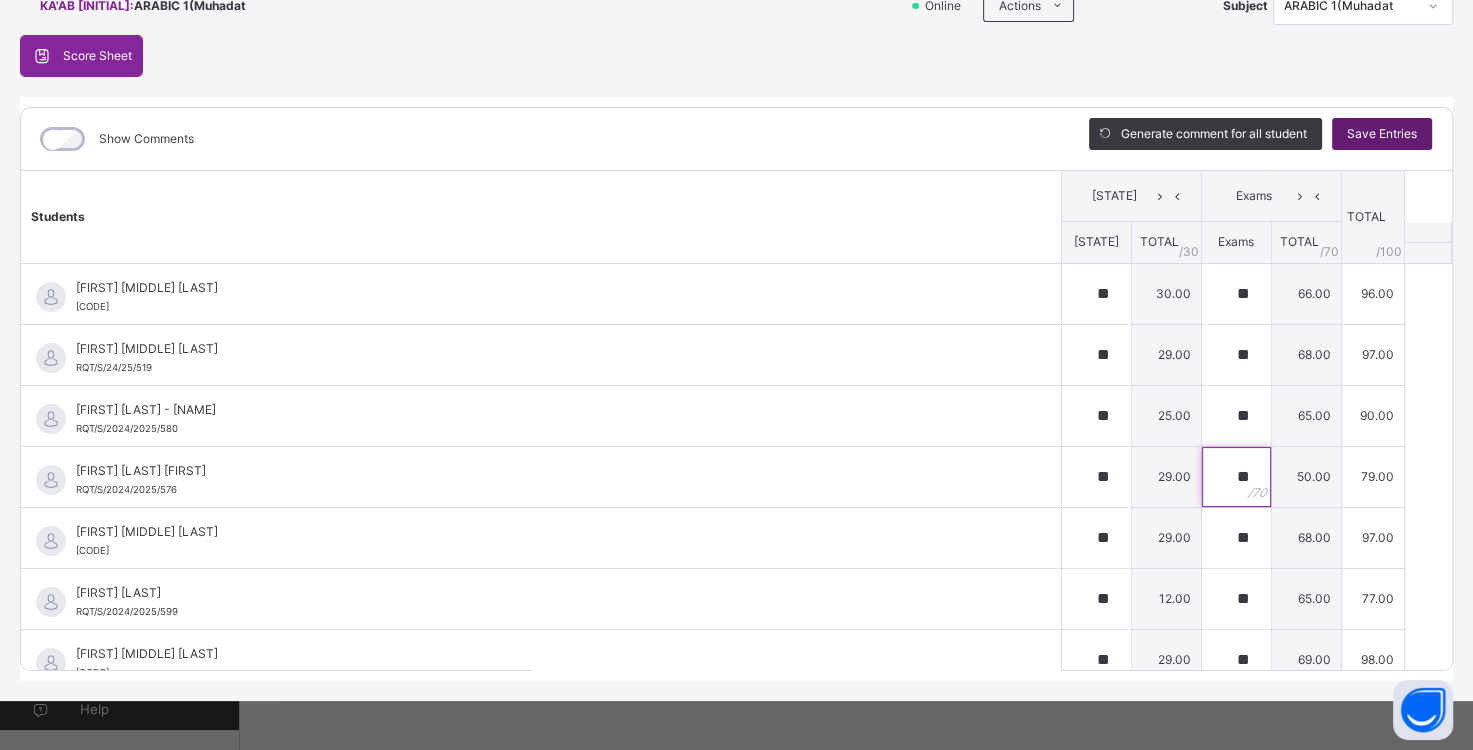 type on "**" 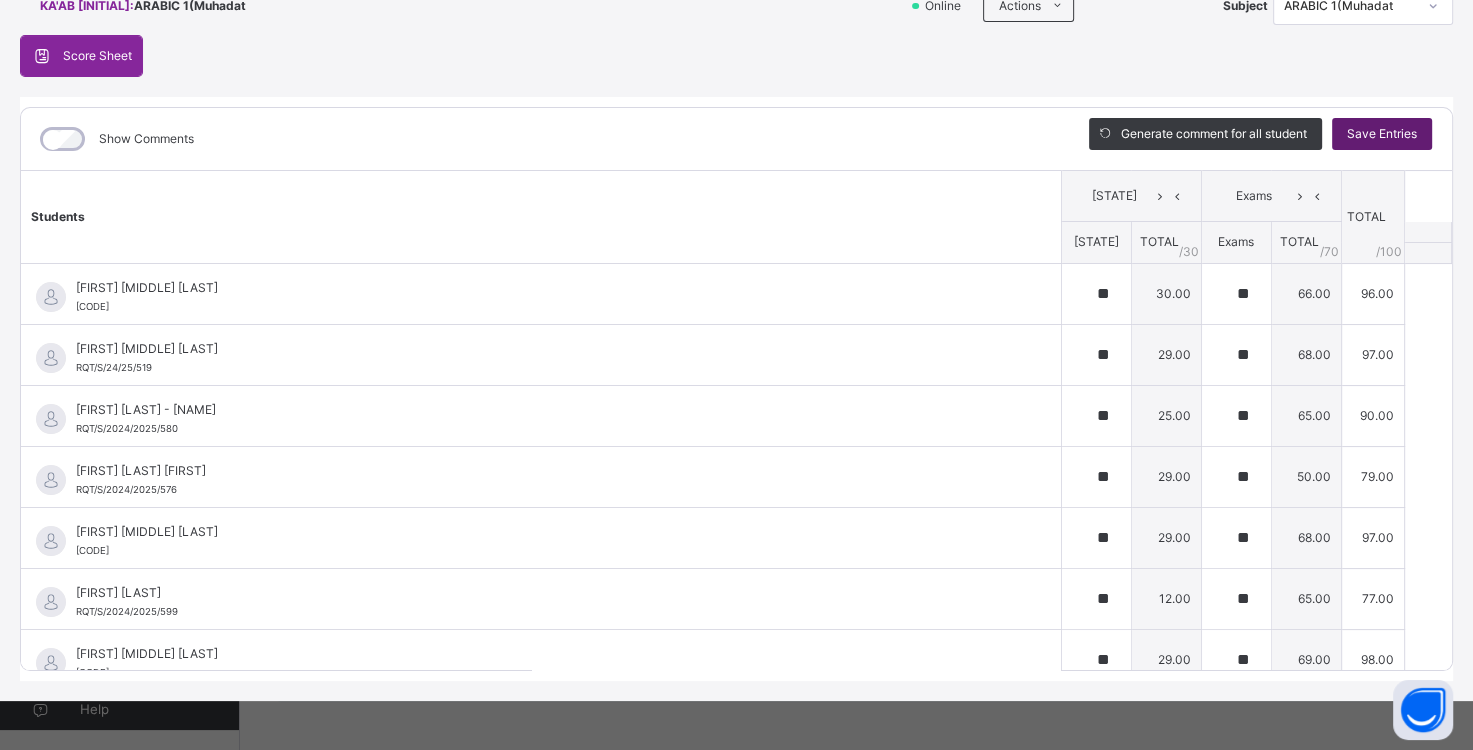 click on "Save Entries" at bounding box center [1382, 134] 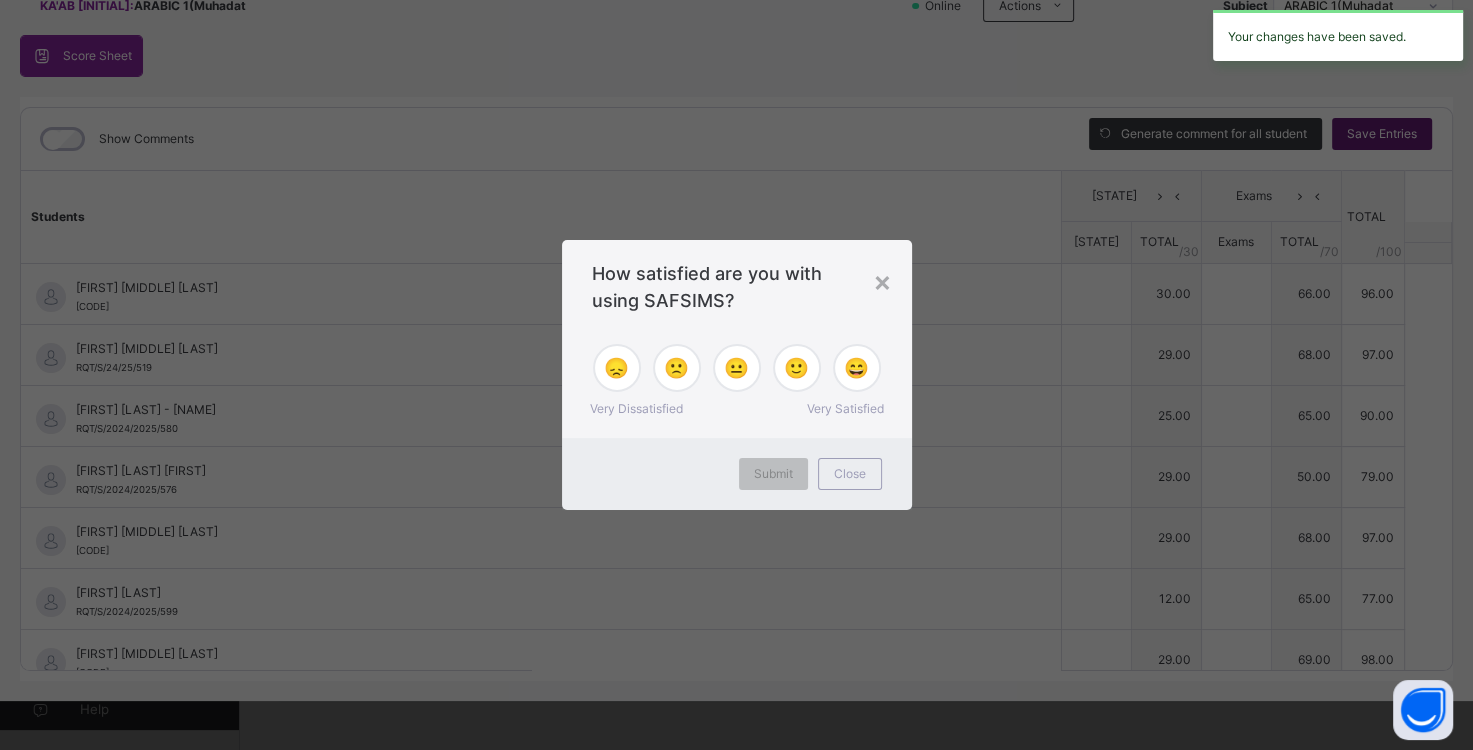 type on "**" 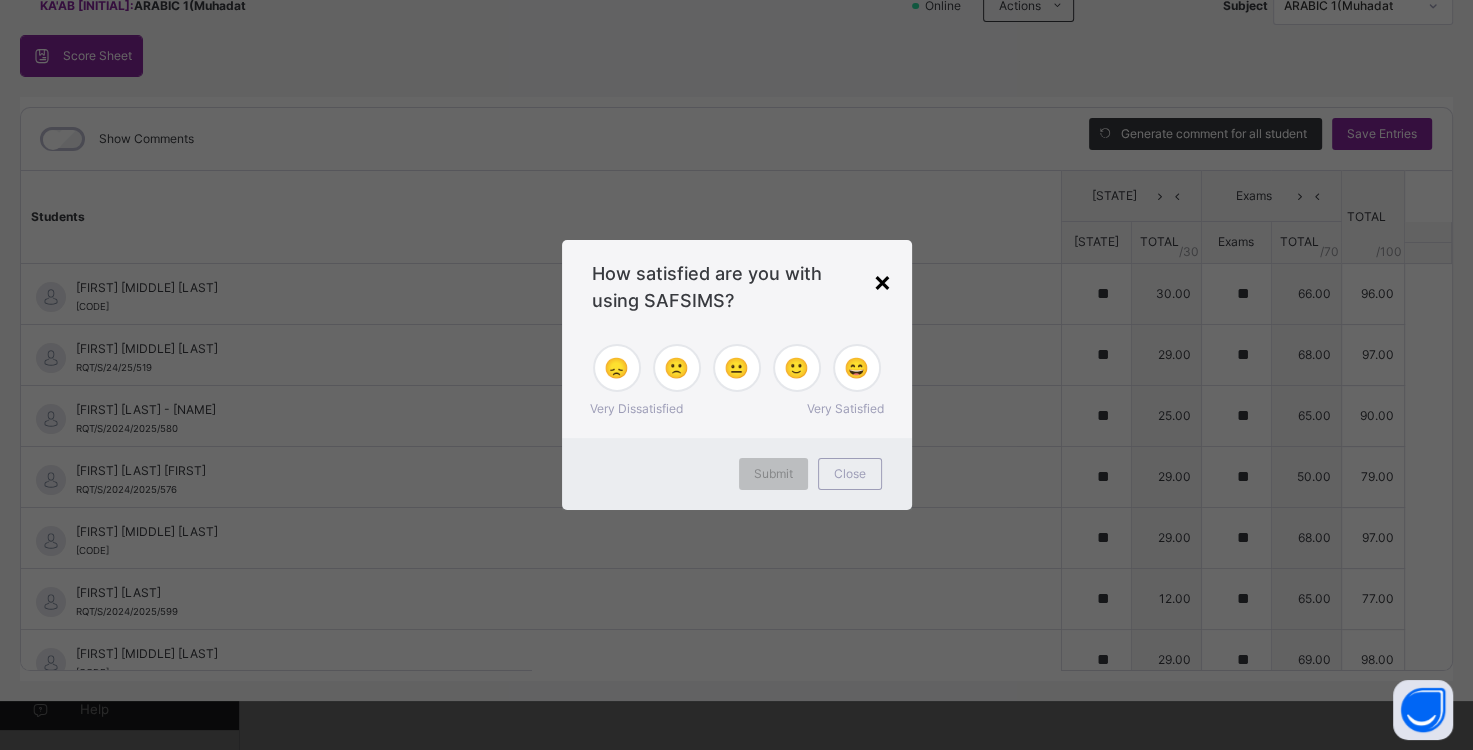 click on "×" at bounding box center (882, 281) 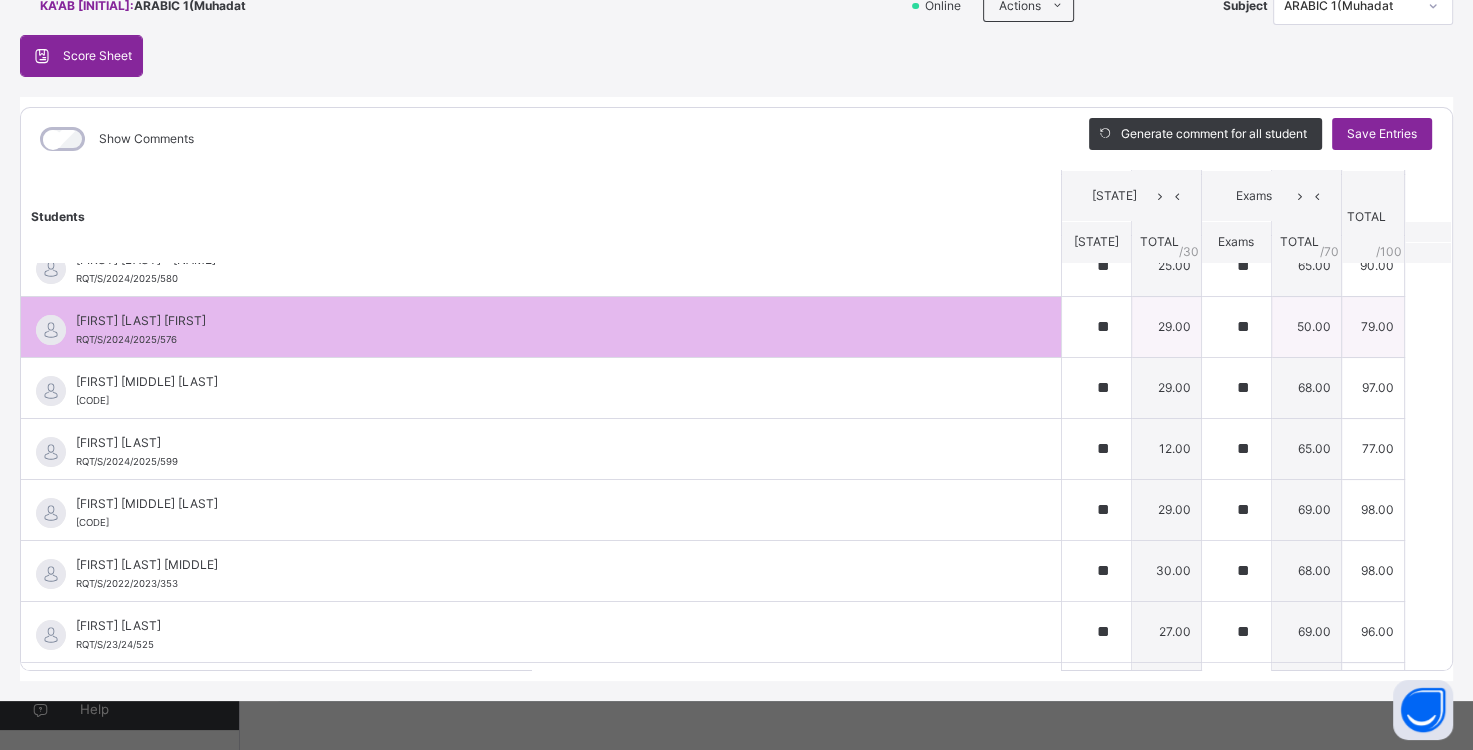 scroll, scrollTop: 200, scrollLeft: 0, axis: vertical 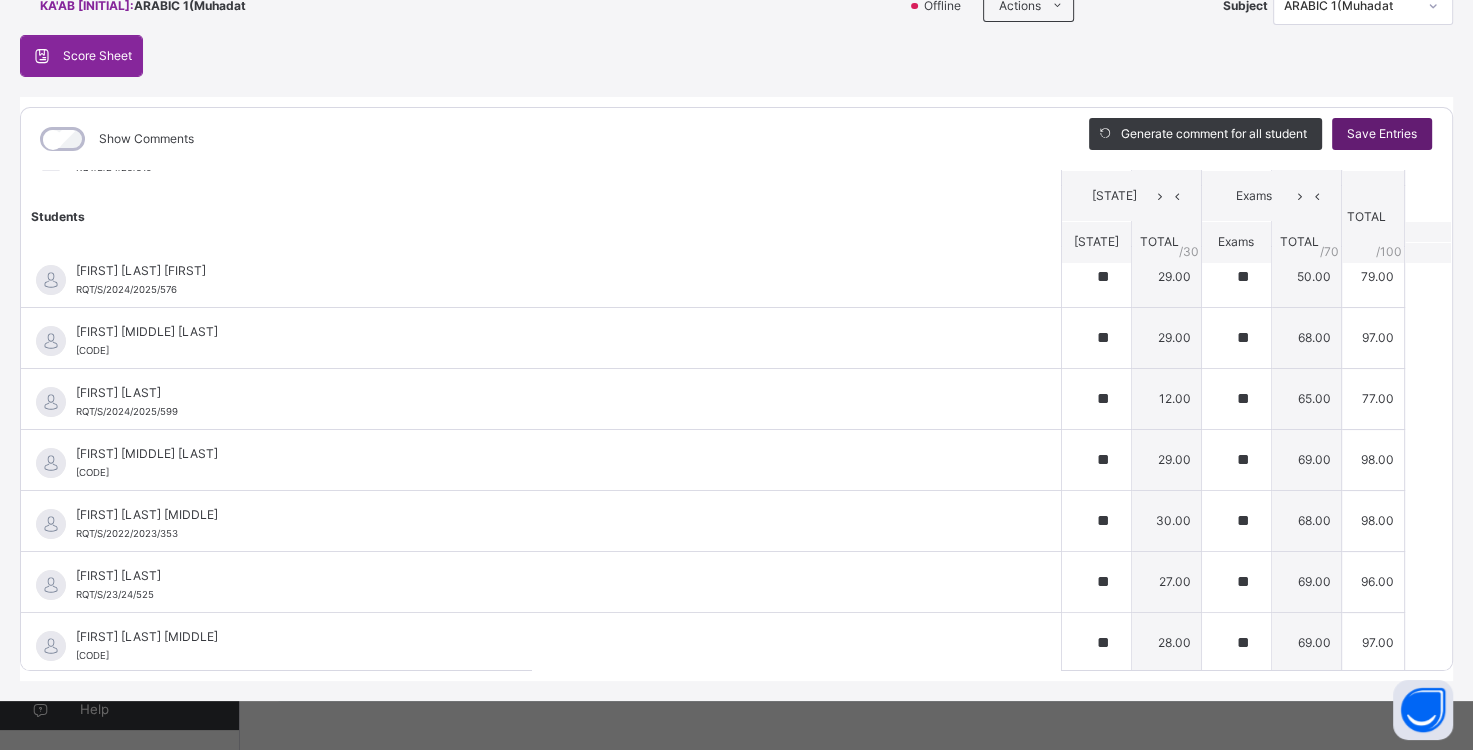 click on "Save Entries" at bounding box center [1382, 134] 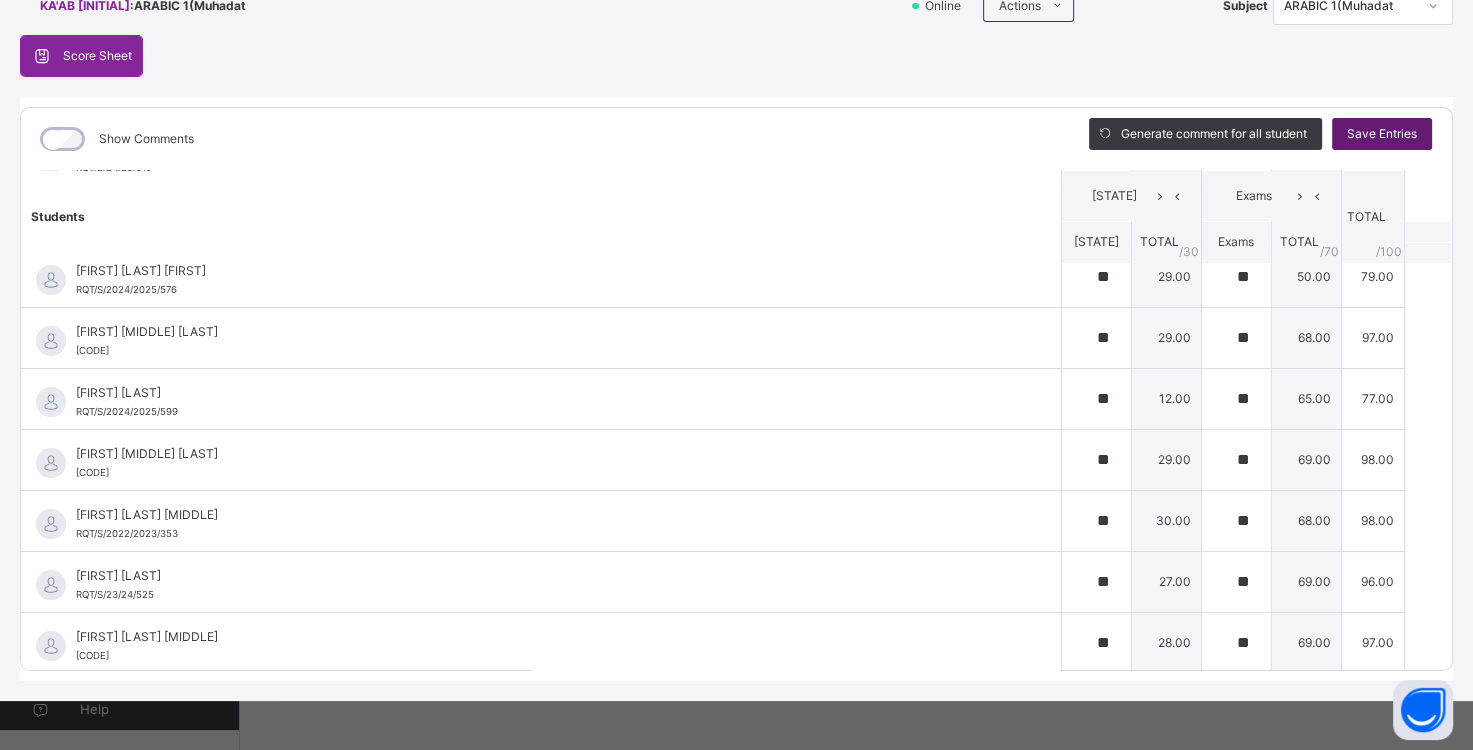 click on "Save Entries" at bounding box center [1382, 134] 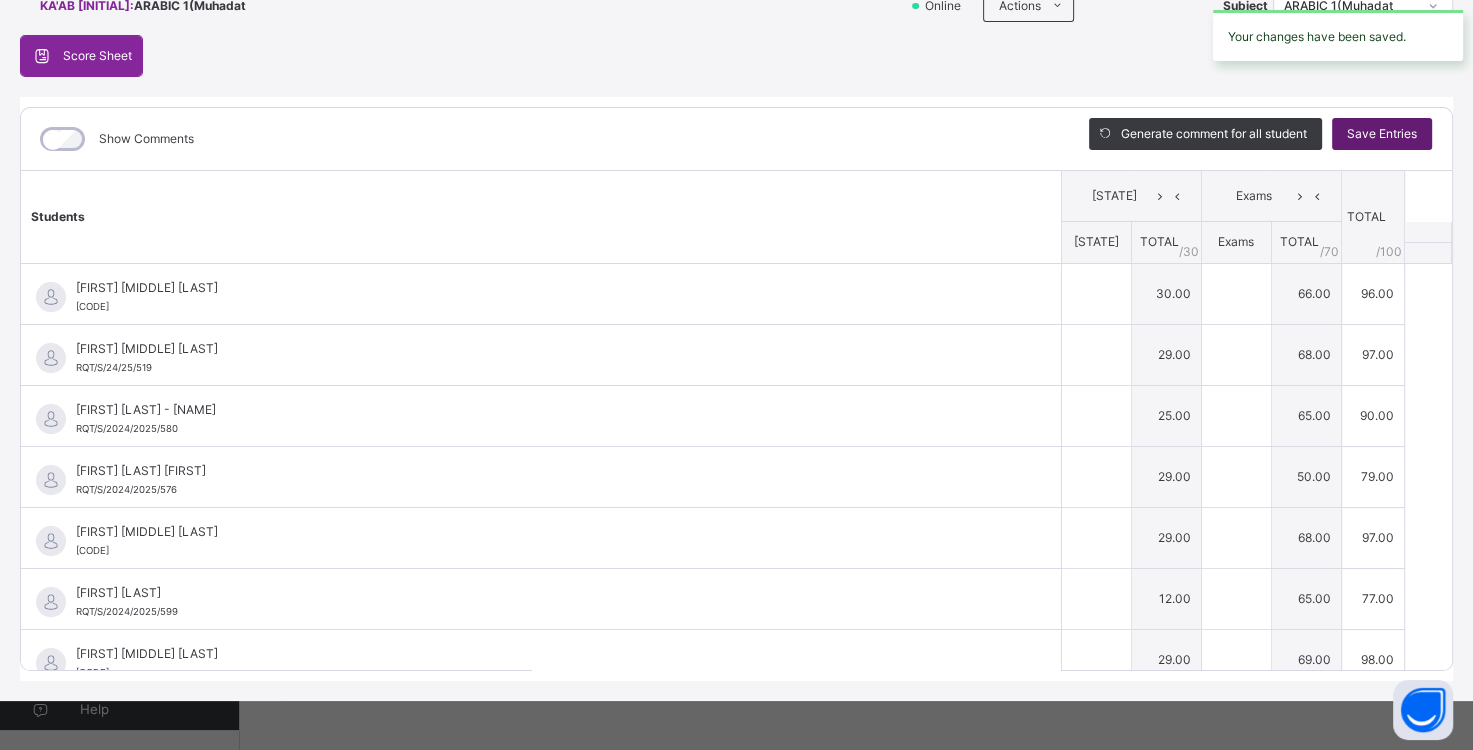 type on "**" 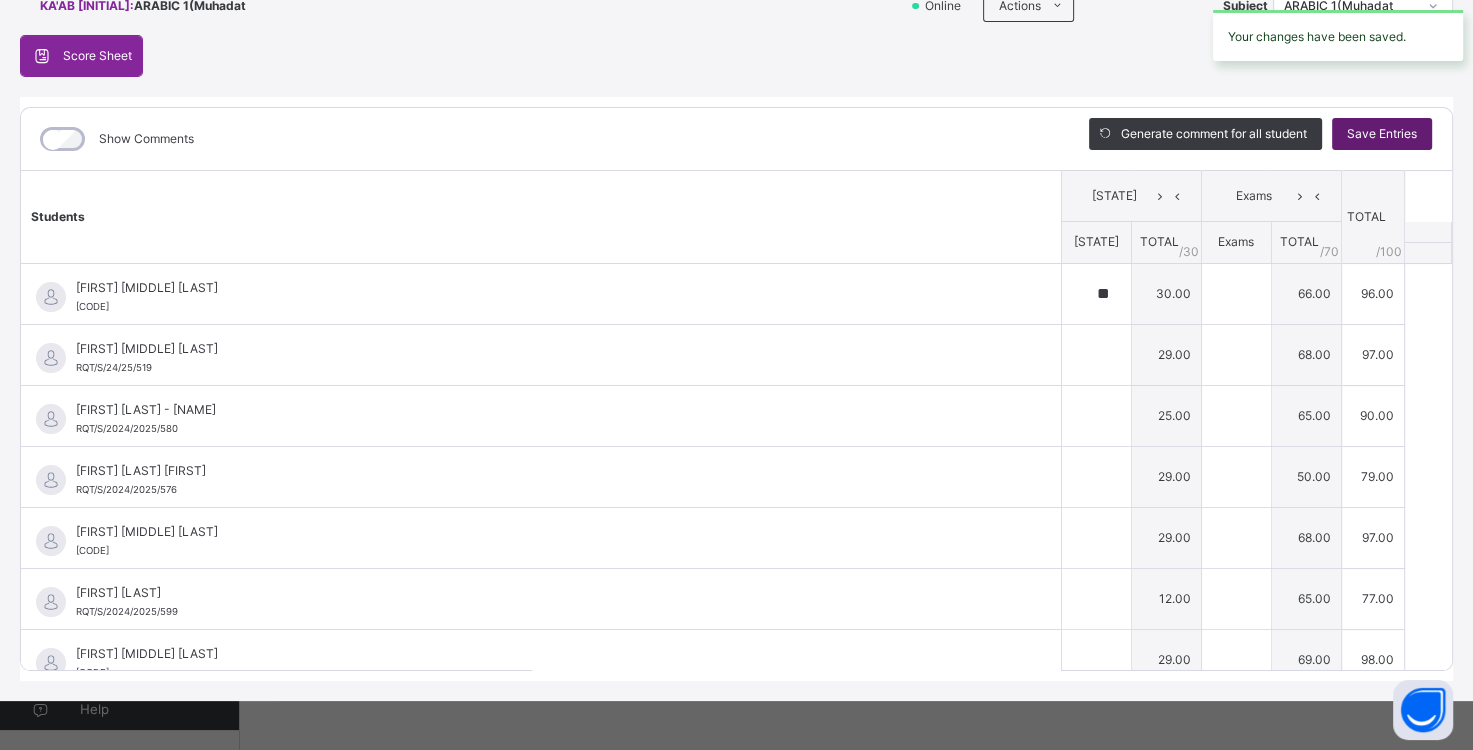 type on "**" 